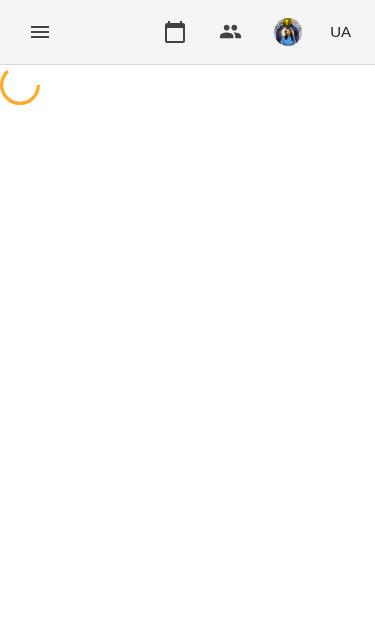 scroll, scrollTop: 0, scrollLeft: 0, axis: both 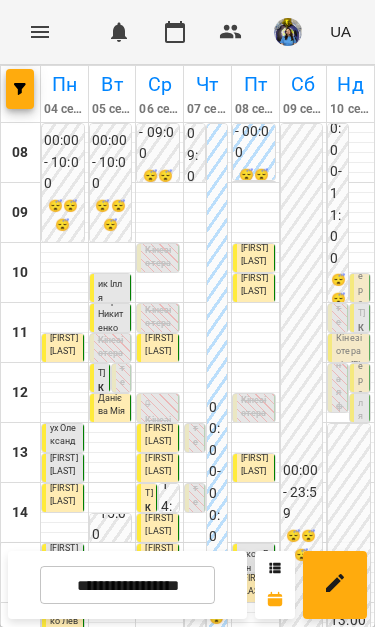 click on "**********" at bounding box center [127, 585] 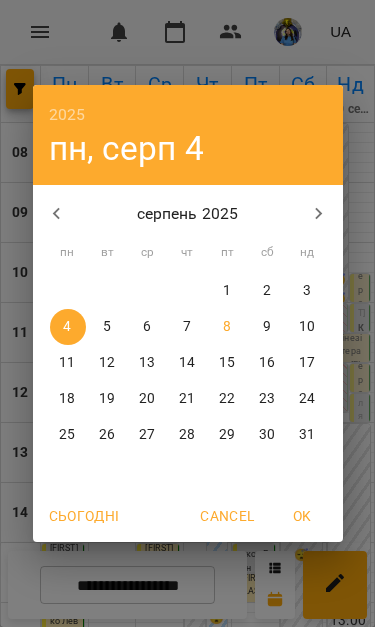 click on "11" at bounding box center [68, 363] 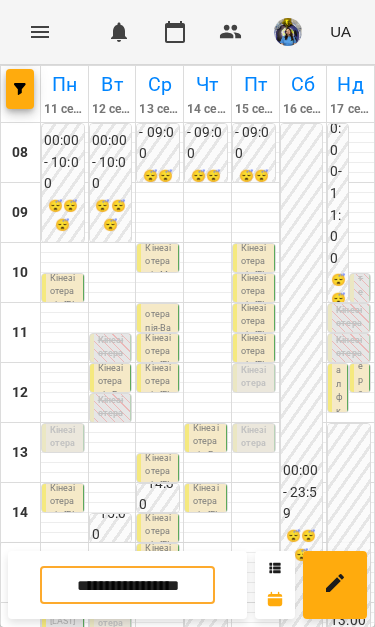 click on "Кінезіотерапія ([FIRST] [LAST])" at bounding box center [350, 374] 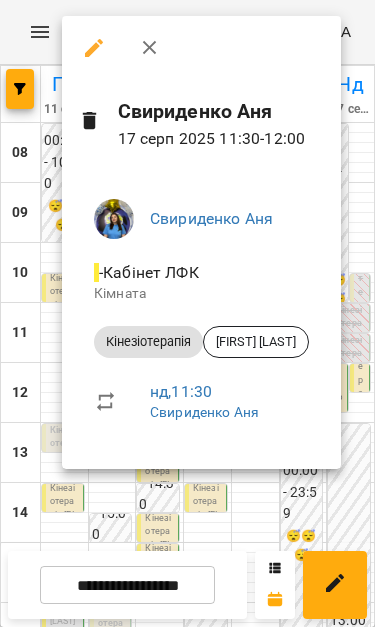 click at bounding box center (187, 313) 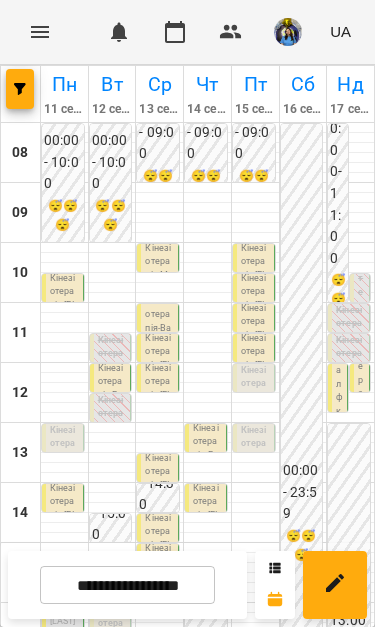 click on "Кінезіотерапія - [FIRST] [LAST]" at bounding box center (361, 414) 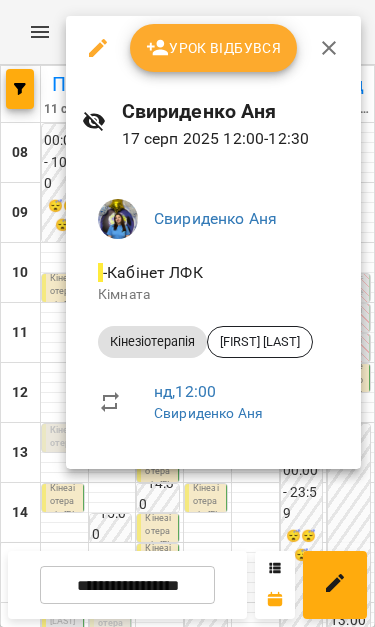 click at bounding box center (187, 313) 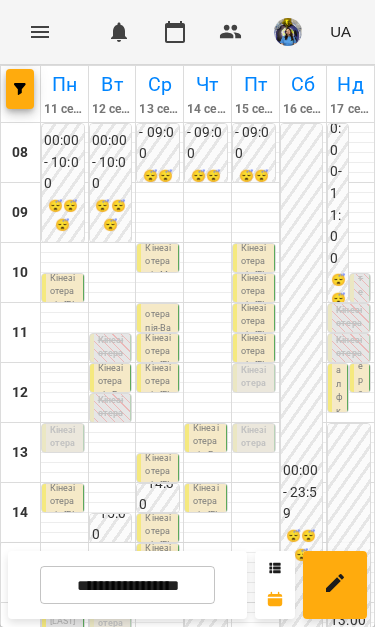 click on "Кінезіотерапія ([FIRST] [LAST])" at bounding box center [361, 333] 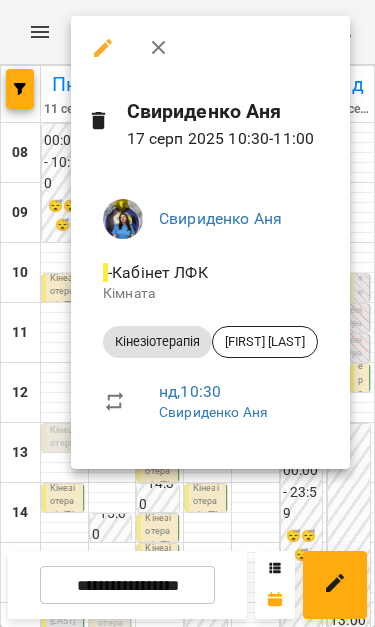 click at bounding box center (187, 313) 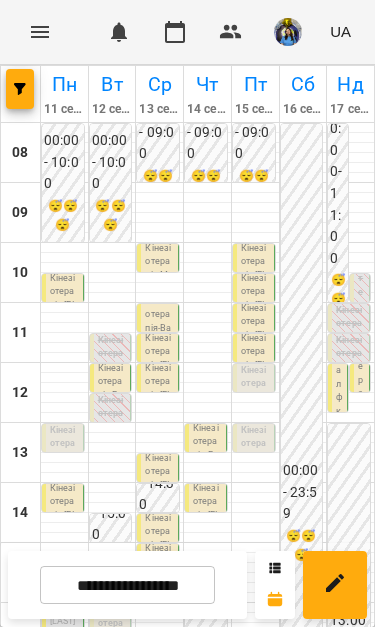 click on "Кінезіотерапія ([FIRST] [LAST])" at bounding box center [350, 374] 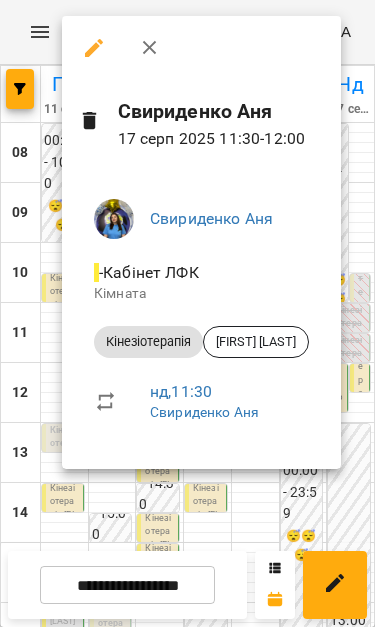 click at bounding box center (187, 313) 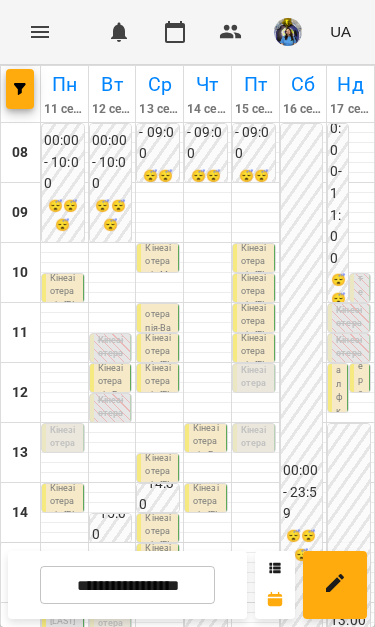 click on "Кінезіотерапія ([FIRST] [LAST])" at bounding box center [255, 404] 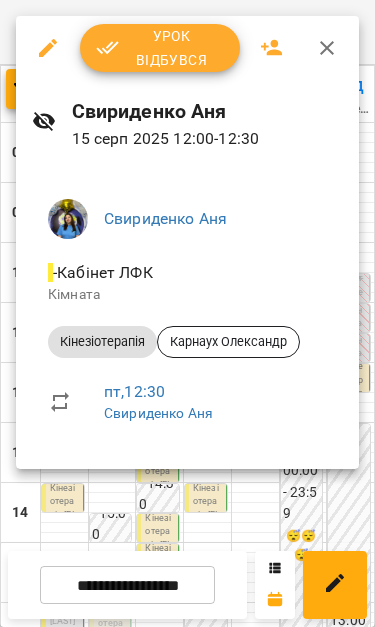 click at bounding box center (187, 313) 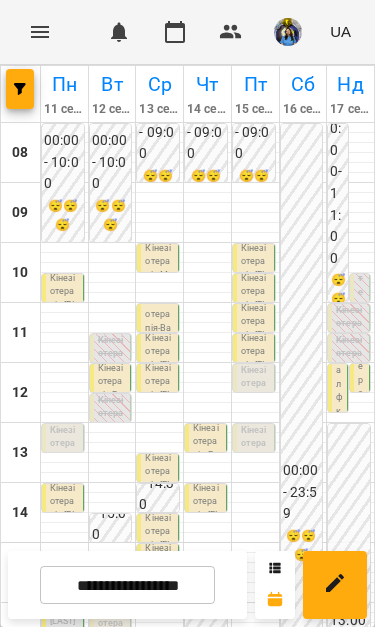 click on "Кінезіотерапія - [FIRST] [LAST]" at bounding box center (112, 396) 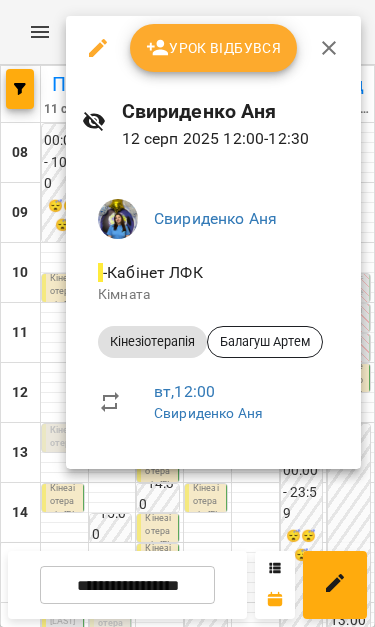 click at bounding box center [187, 313] 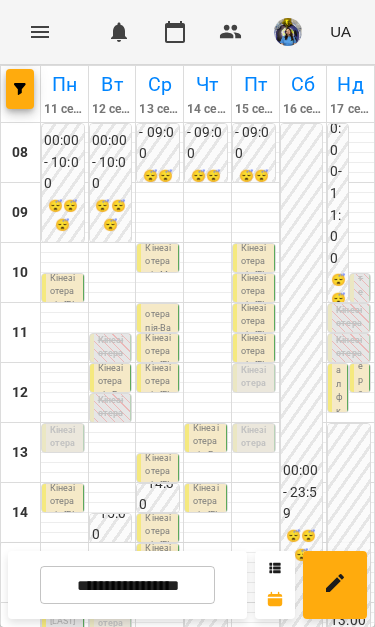 click on "0" at bounding box center [112, 386] 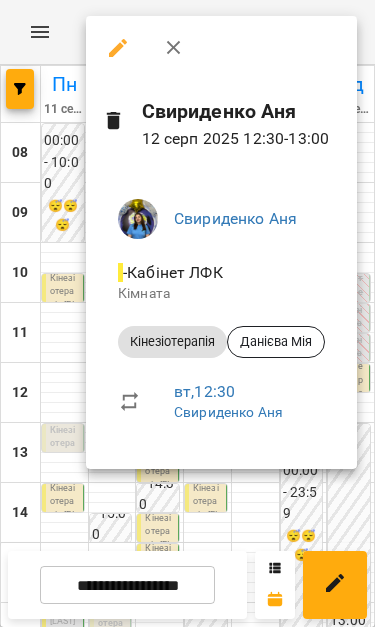 click at bounding box center (187, 313) 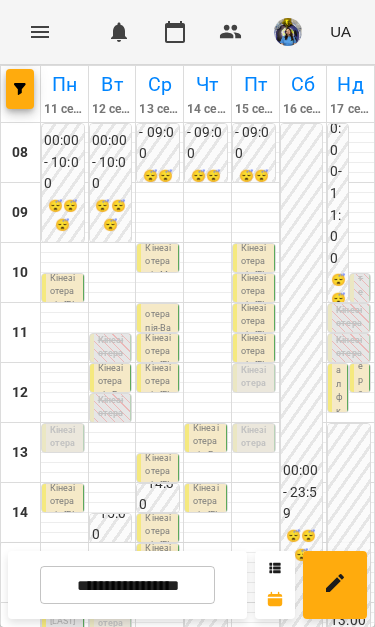 scroll, scrollTop: 138, scrollLeft: 0, axis: vertical 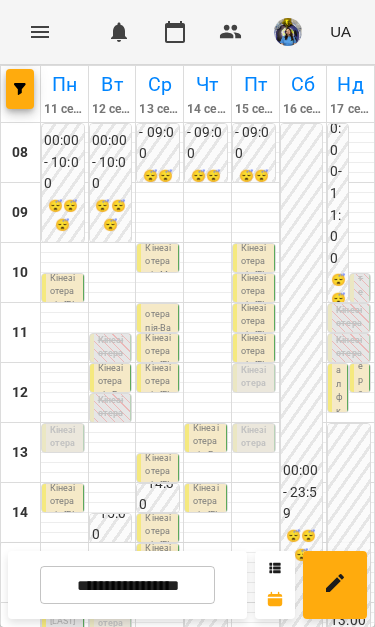 click on "Кінезіотерапія - [FIRST] [LAST]" at bounding box center [112, 396] 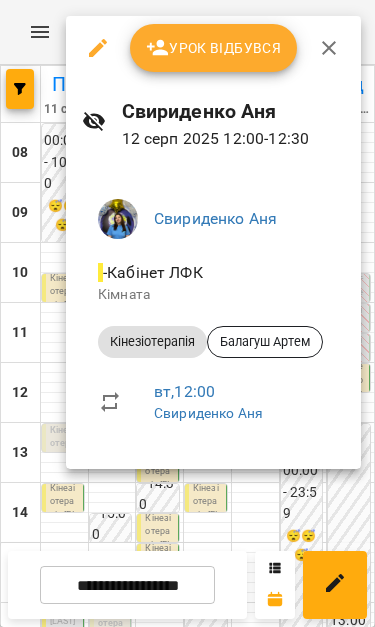 click at bounding box center (187, 313) 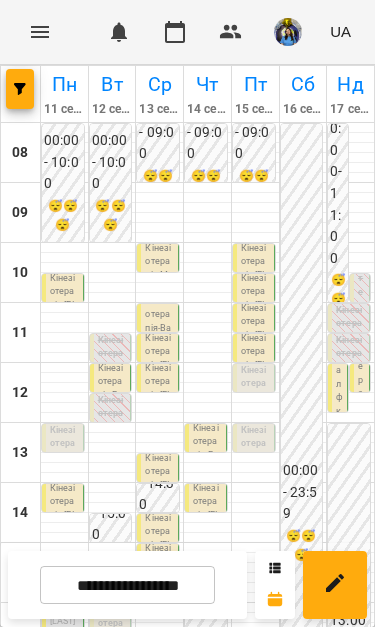 scroll, scrollTop: 292, scrollLeft: 0, axis: vertical 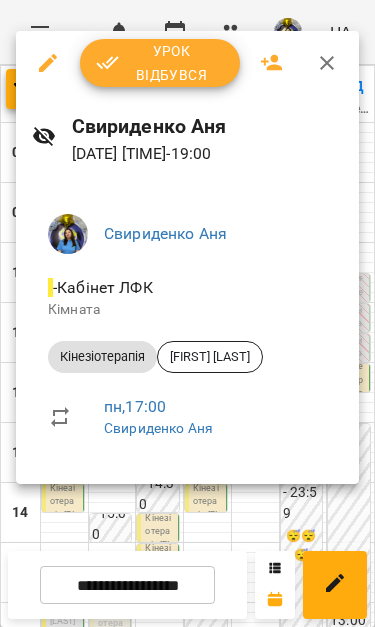 click at bounding box center [187, 313] 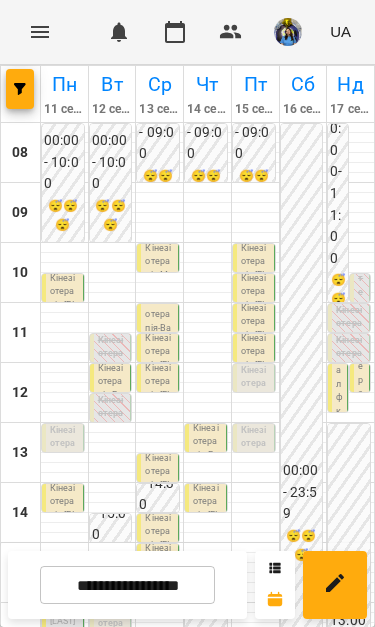 click on "Кінезіотерапія - [FIRST] [LAST]" at bounding box center [101, 684] 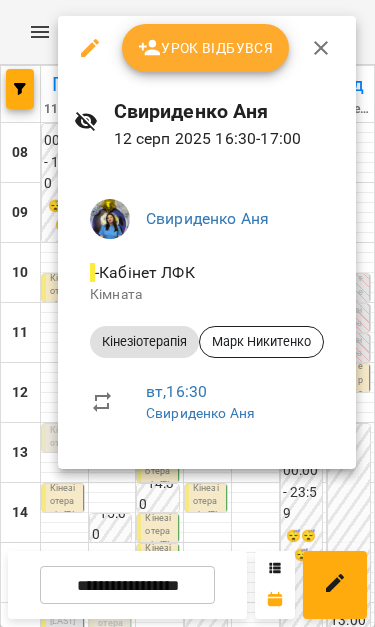 click at bounding box center (187, 313) 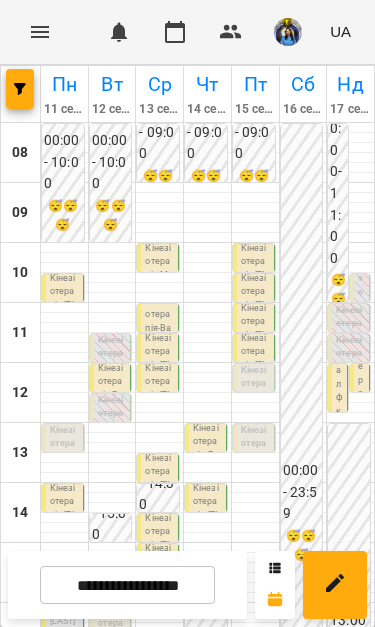 click on "Кінезіотерапія ([FIRST] [LAST])" at bounding box center [64, 734] 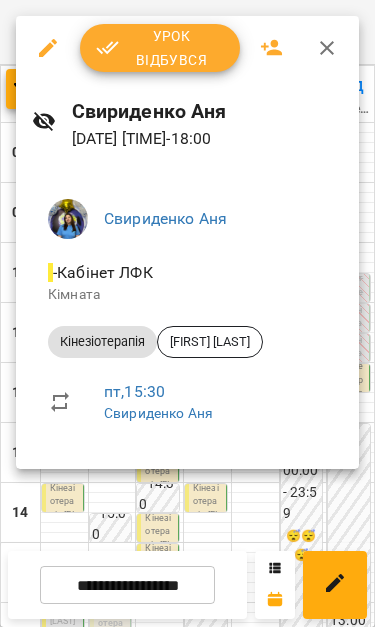 click at bounding box center (187, 313) 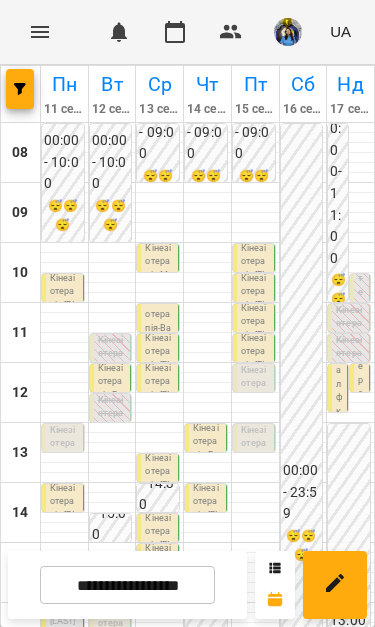 click on "Кінезіотерапія ([FIRST] [LAST])" at bounding box center [64, 734] 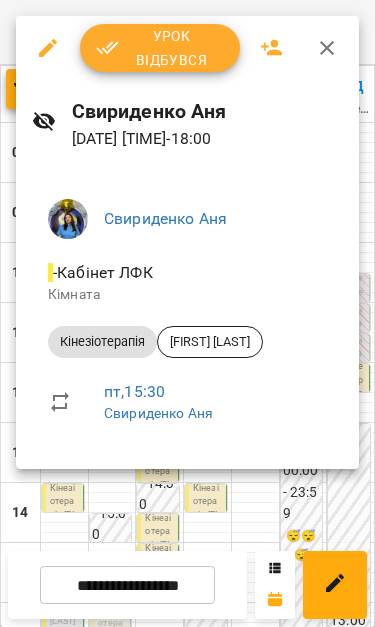 click at bounding box center [187, 313] 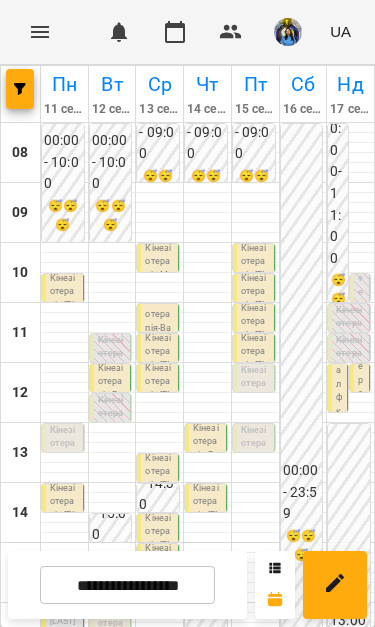 scroll, scrollTop: 241, scrollLeft: 0, axis: vertical 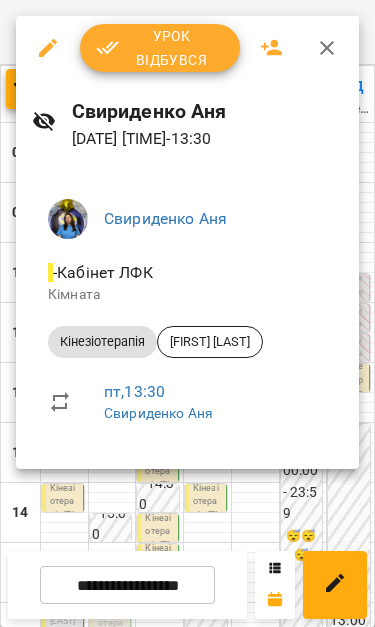 click at bounding box center (187, 313) 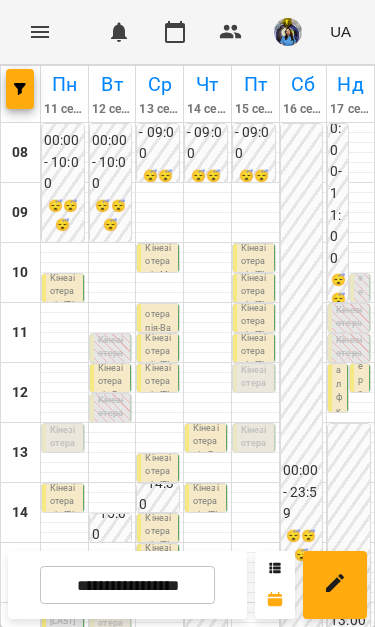 scroll, scrollTop: 165, scrollLeft: 0, axis: vertical 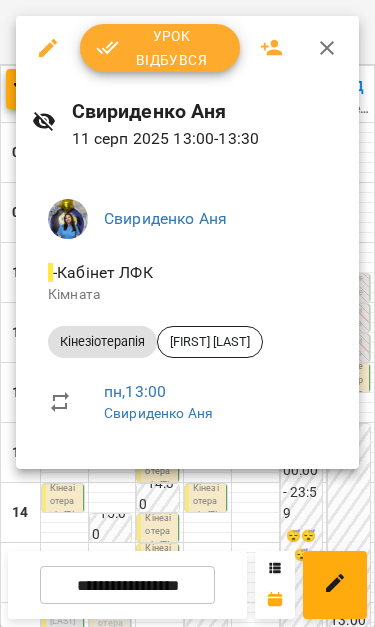 click 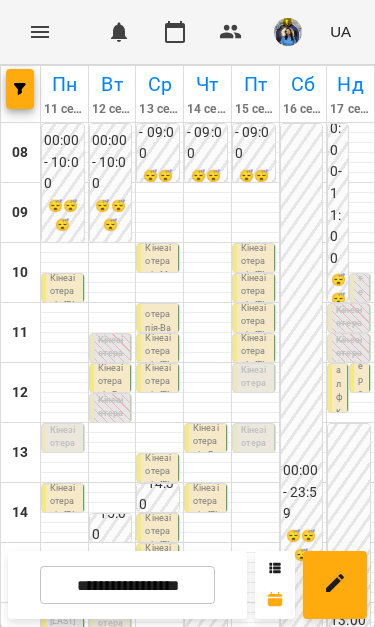 scroll, scrollTop: 25, scrollLeft: 0, axis: vertical 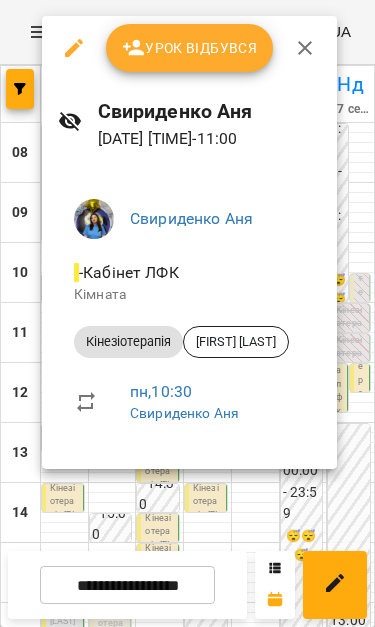 click 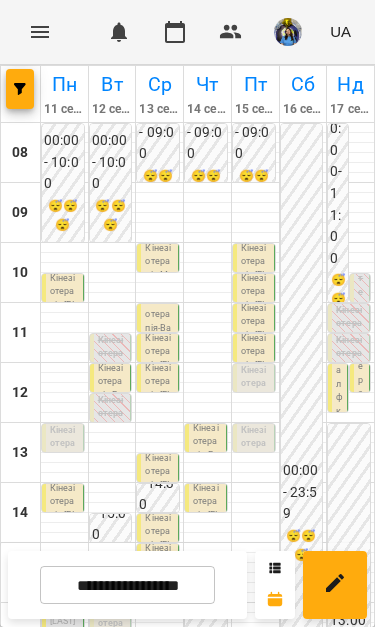 scroll, scrollTop: 274, scrollLeft: 0, axis: vertical 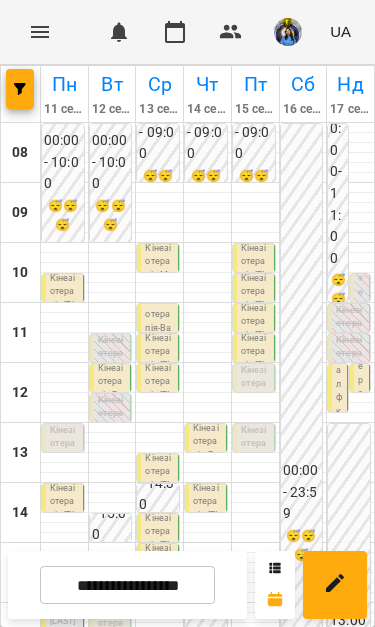 click on "[TIME] - [TIME]" at bounding box center (122, 624) 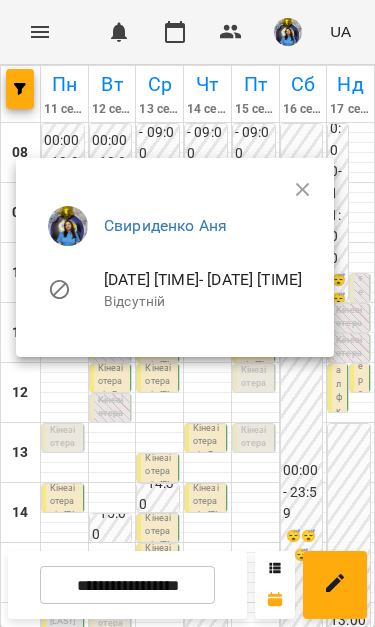 click at bounding box center (187, 313) 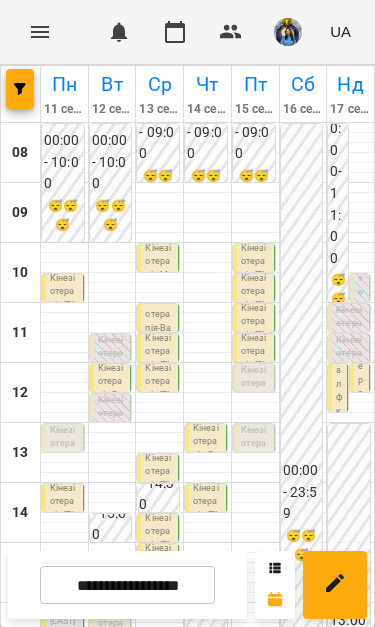 click on "Кінезіотерапія ([FIRST] [LAST])" at bounding box center (112, 644) 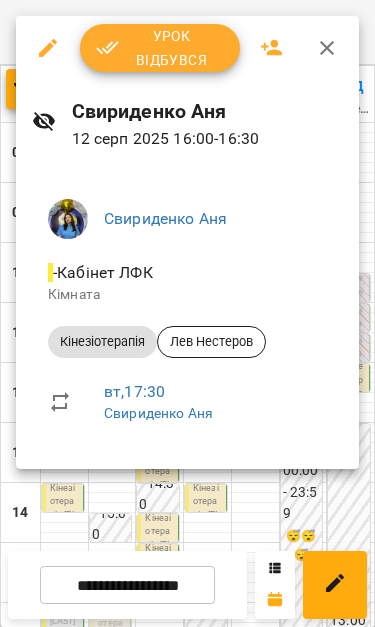 click at bounding box center [187, 313] 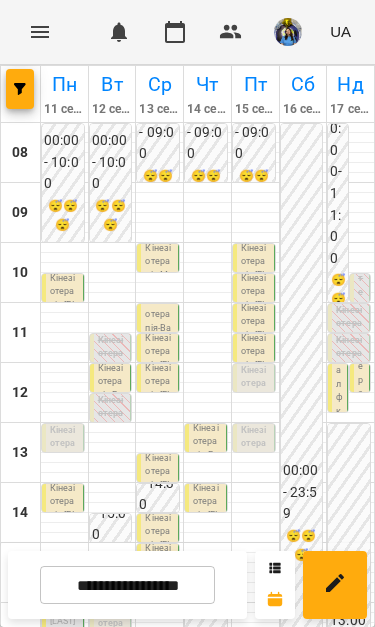 click on "Кінезіотерапія - [FIRST] [LAST]" at bounding box center [112, 696] 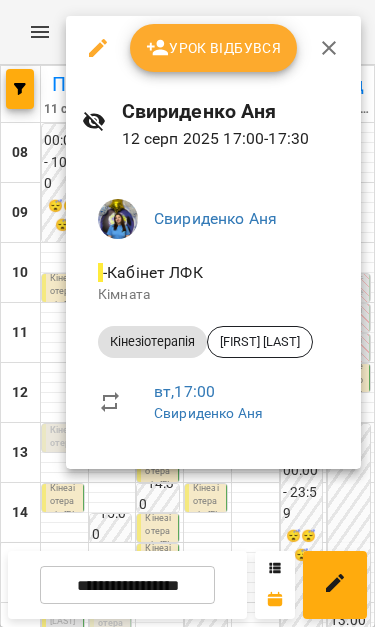 click at bounding box center [187, 313] 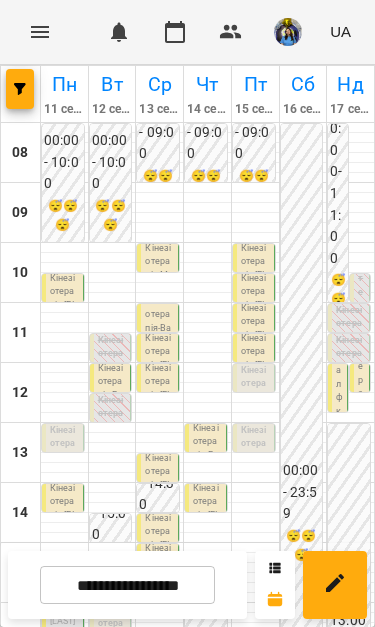 scroll, scrollTop: 233, scrollLeft: 0, axis: vertical 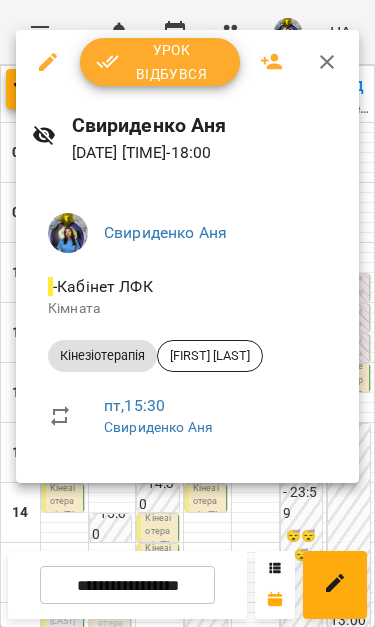 click at bounding box center [187, 313] 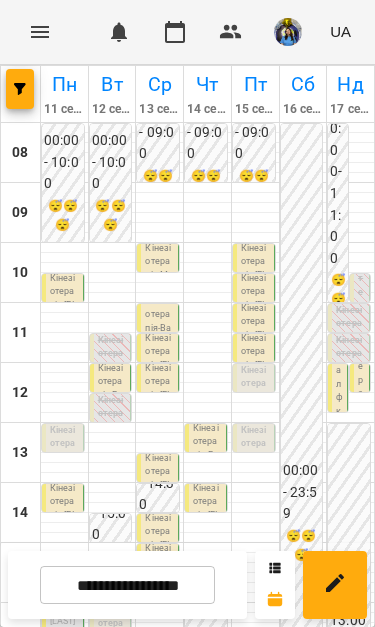 scroll, scrollTop: 126, scrollLeft: 0, axis: vertical 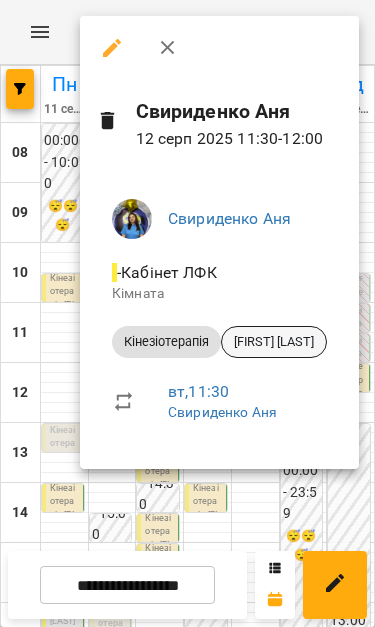 click on "[FIRST] [LAST]" at bounding box center [274, 342] 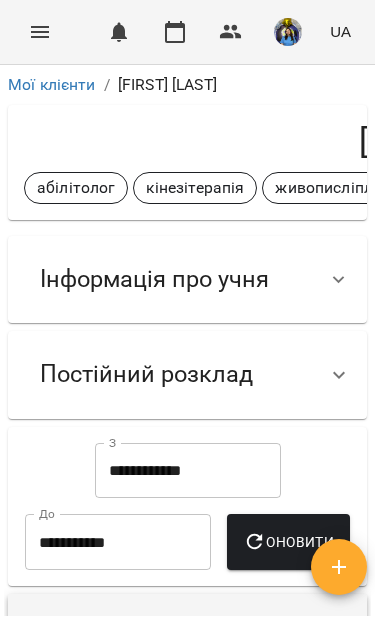 click on "Інформація про учня" at bounding box center [154, 279] 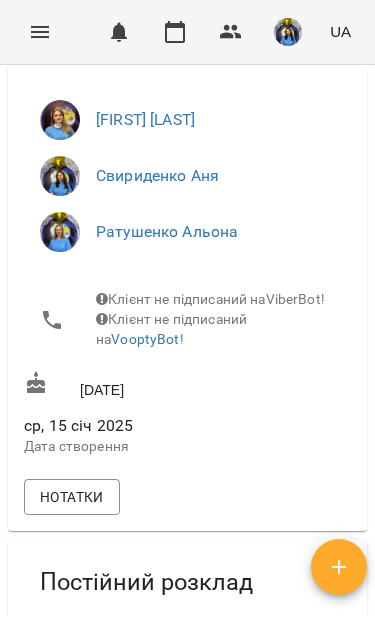scroll, scrollTop: 113, scrollLeft: 0, axis: vertical 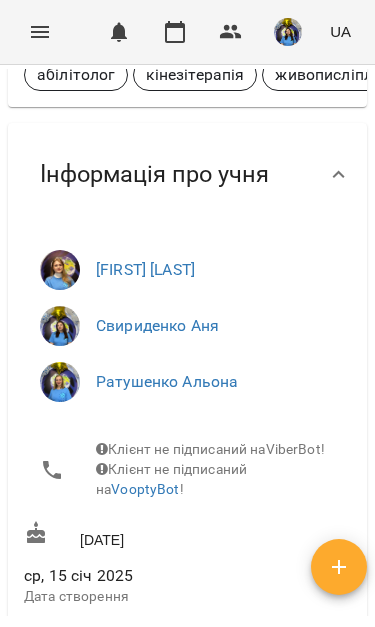 click 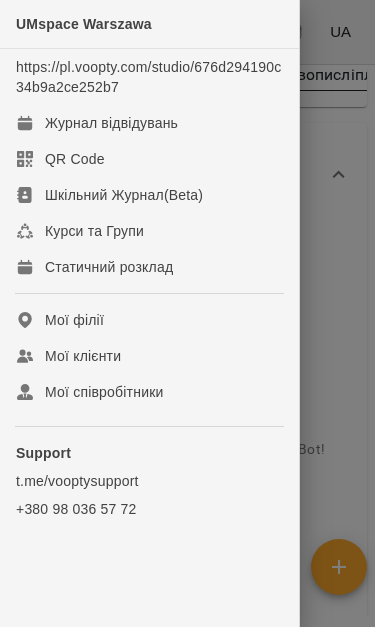 click on "Журнал відвідувань" at bounding box center (149, 123) 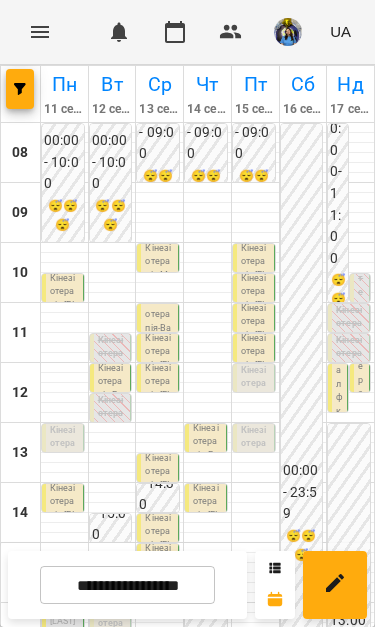 click on "Кінезіотерапія - [FIRST] [LAST]" at bounding box center [255, 336] 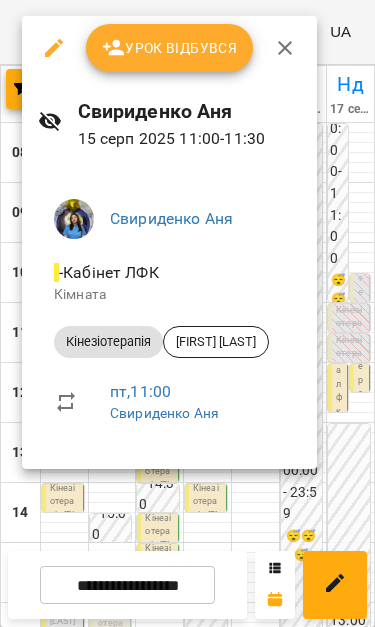 click at bounding box center [187, 313] 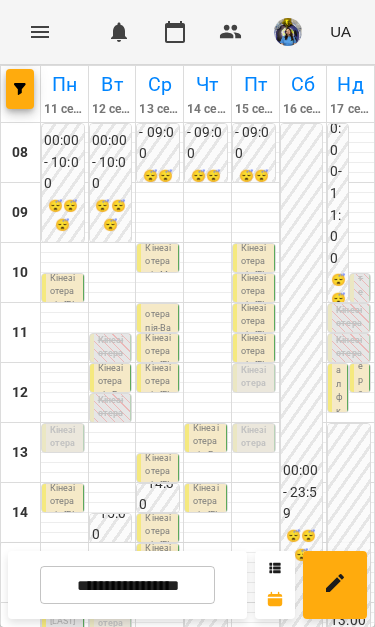 click on "Кінезіотерапія - [FIRST] [LAST]" at bounding box center [255, 306] 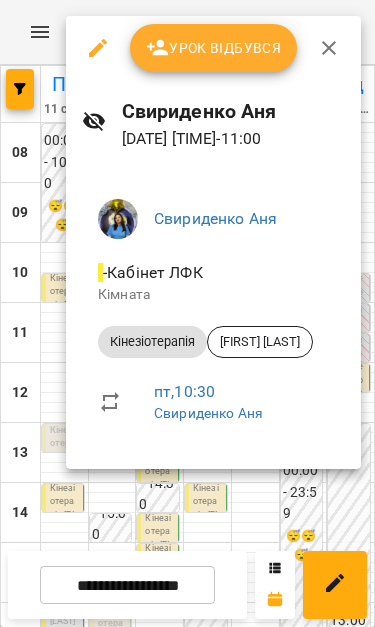 click at bounding box center (187, 313) 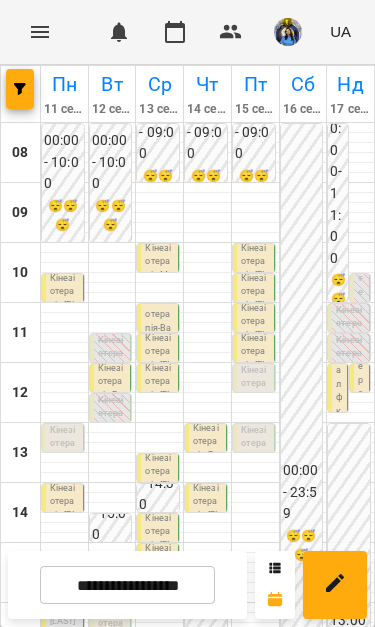 click on "Кінезіотерапія - [FIRST] [LAST]" at bounding box center (255, 276) 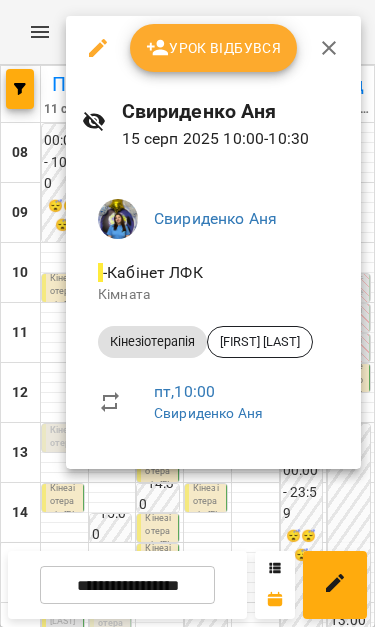 click at bounding box center [187, 313] 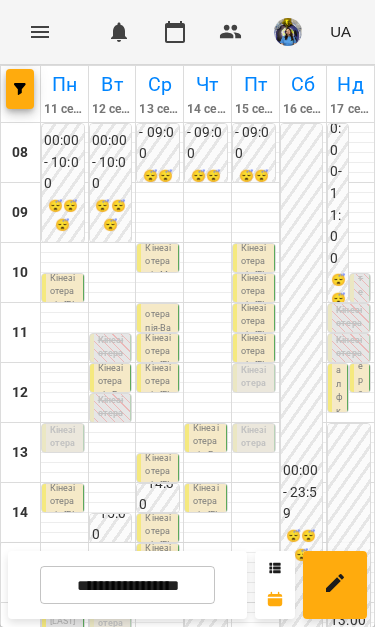 scroll, scrollTop: 299, scrollLeft: 0, axis: vertical 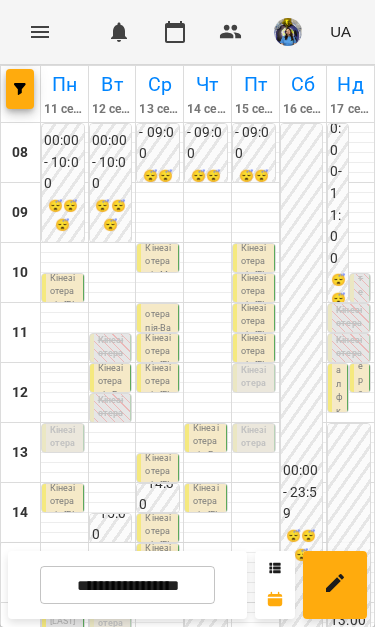 click on "Кінезіотерапія - [FIRST] [LAST]" at bounding box center (64, 605) 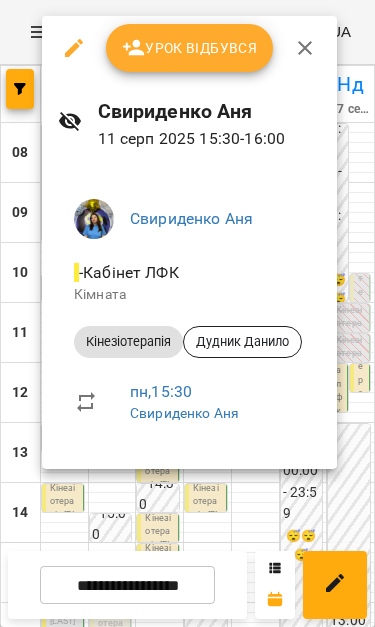 click at bounding box center [187, 313] 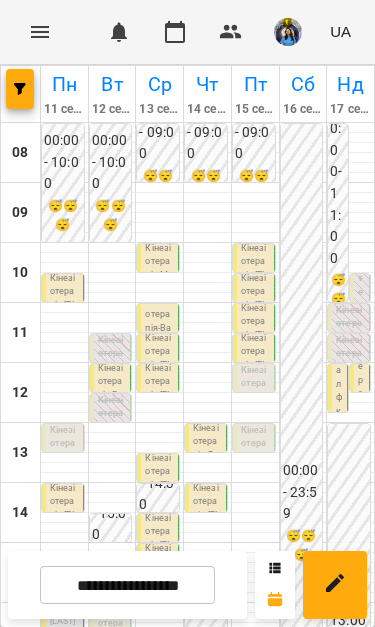click on "[FIRST] [LAST]" at bounding box center (64, 615) 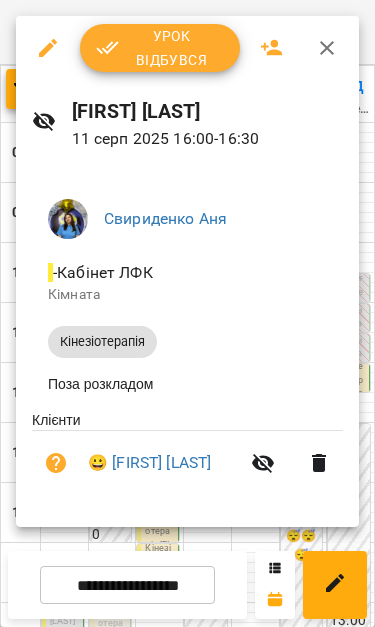click at bounding box center [187, 313] 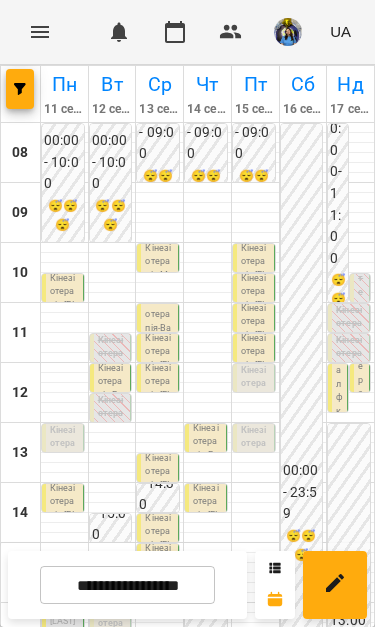 scroll, scrollTop: 166, scrollLeft: 0, axis: vertical 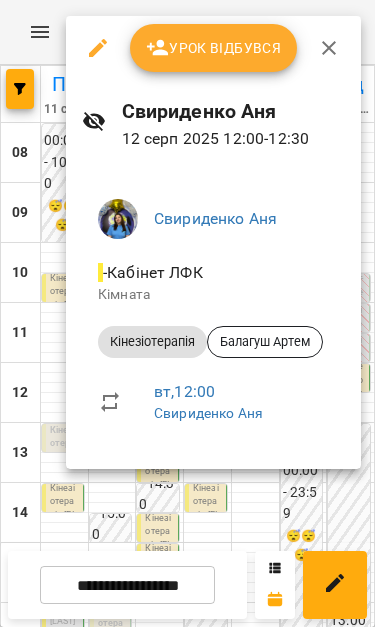 click at bounding box center [187, 313] 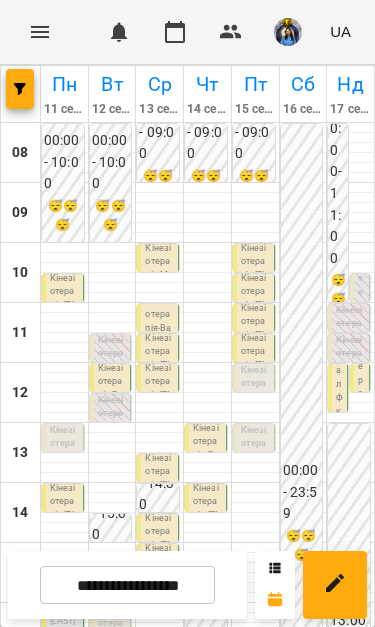 scroll, scrollTop: 314, scrollLeft: 0, axis: vertical 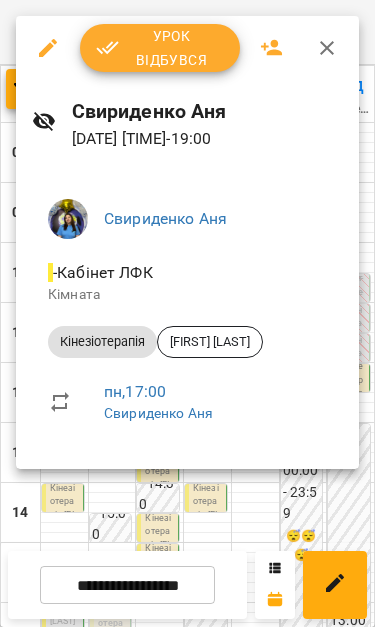 click at bounding box center [187, 313] 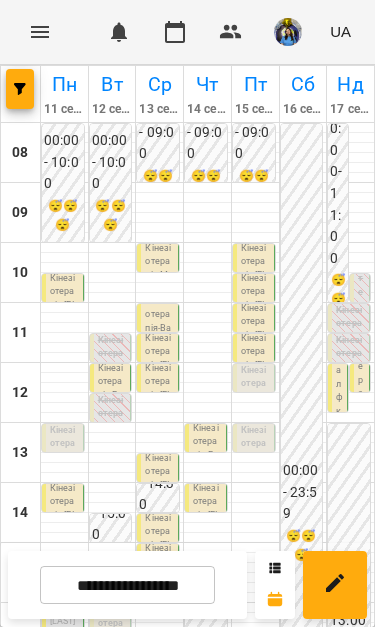 scroll, scrollTop: 323, scrollLeft: 0, axis: vertical 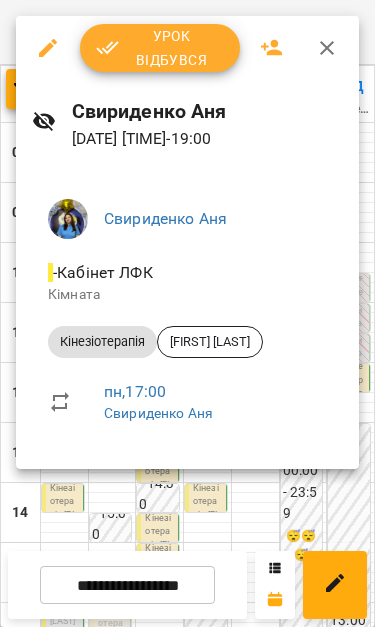 click at bounding box center [187, 313] 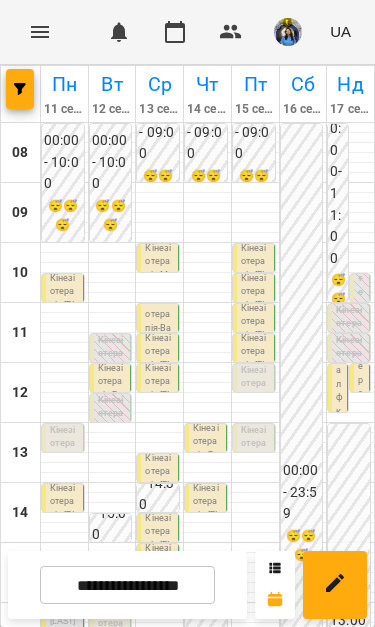 click on "**********" at bounding box center (127, 585) 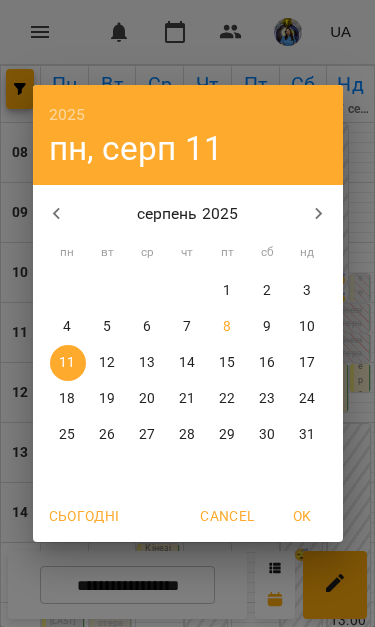 click on "12" at bounding box center [108, 363] 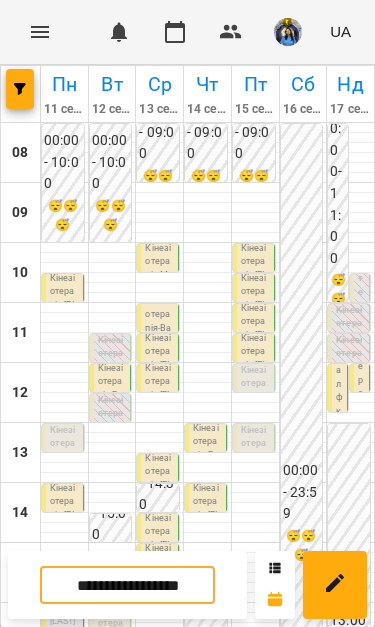 scroll, scrollTop: 294, scrollLeft: 0, axis: vertical 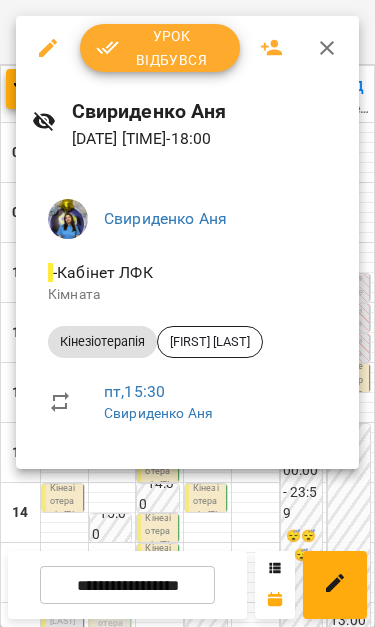 click at bounding box center [187, 313] 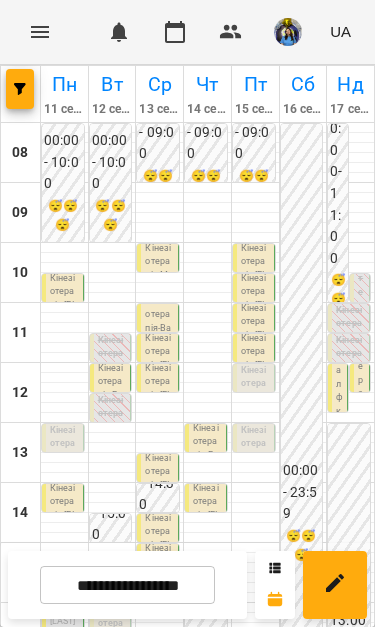click on "**********" at bounding box center [127, 585] 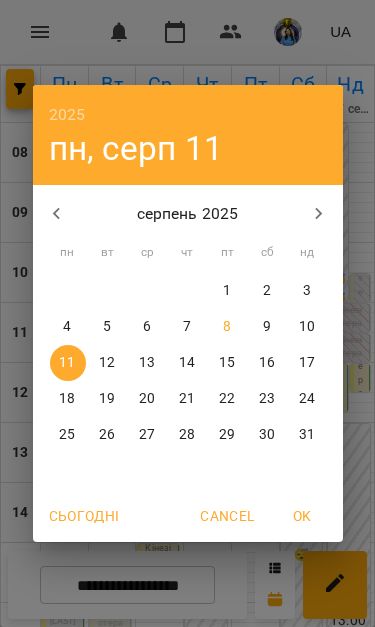 click on "2025 пн, серп 11 серпень 2025 пн вт ср чт пт сб нд 28 29 30 31 1 2 3 4 5 6 7 8 9 10 11 12 13 14 15 16 17 18 19 20 21 22 23 24 25 26 27 28 29 30 31 Сьогодні Cancel OK" at bounding box center [187, 313] 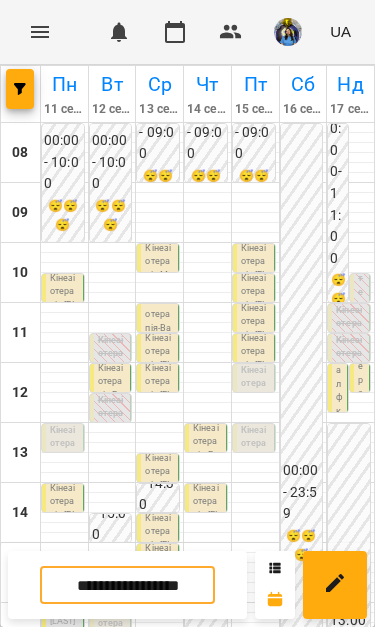 scroll, scrollTop: 141, scrollLeft: 0, axis: vertical 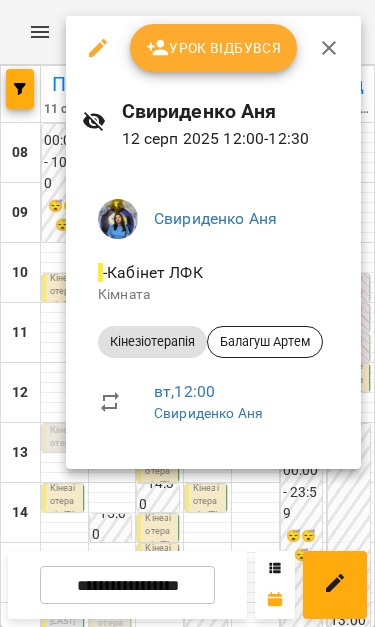 click at bounding box center [187, 313] 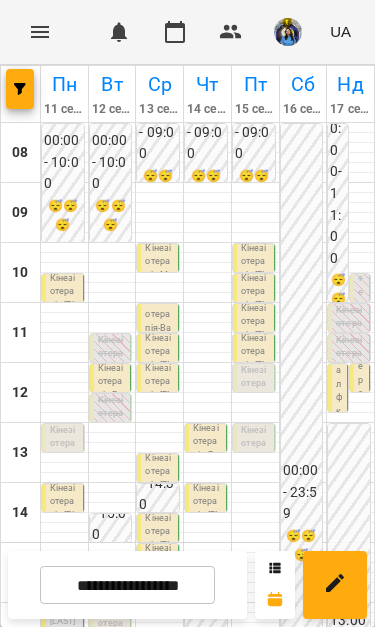 scroll, scrollTop: 78, scrollLeft: 0, axis: vertical 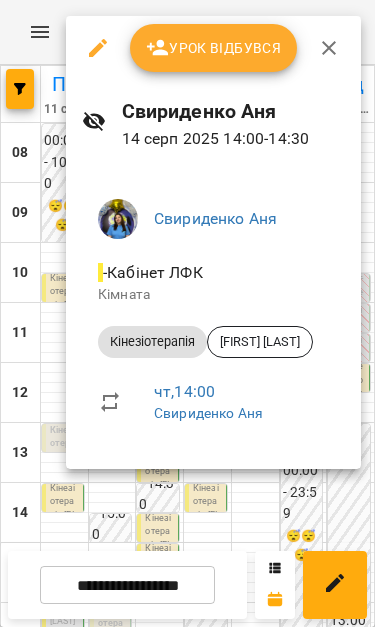 click at bounding box center [187, 313] 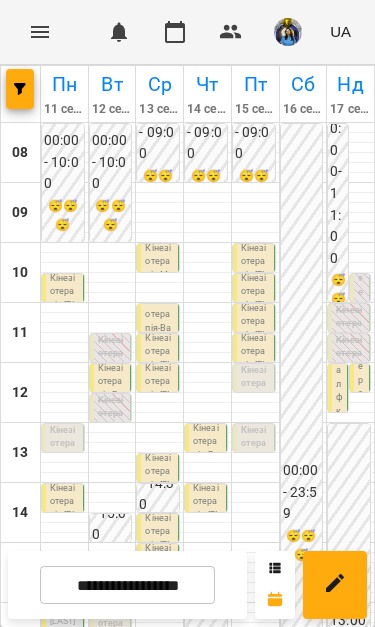 click on "Кінезіотерапія - [FIRST] [LAST]" at bounding box center [207, 456] 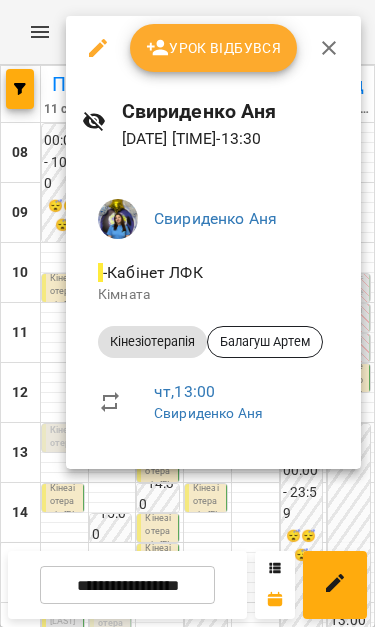 click at bounding box center [187, 313] 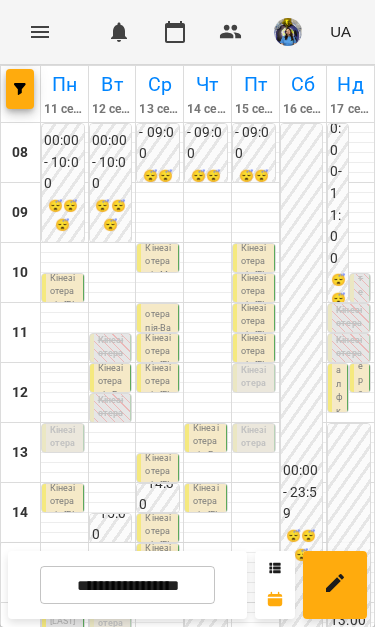 scroll, scrollTop: 94, scrollLeft: 0, axis: vertical 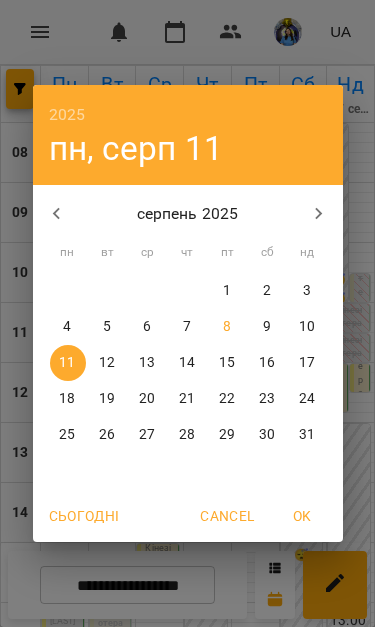 click on "10" at bounding box center [307, 327] 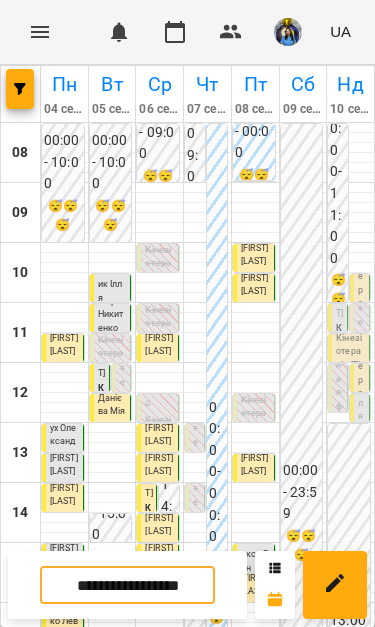 scroll, scrollTop: 87, scrollLeft: 0, axis: vertical 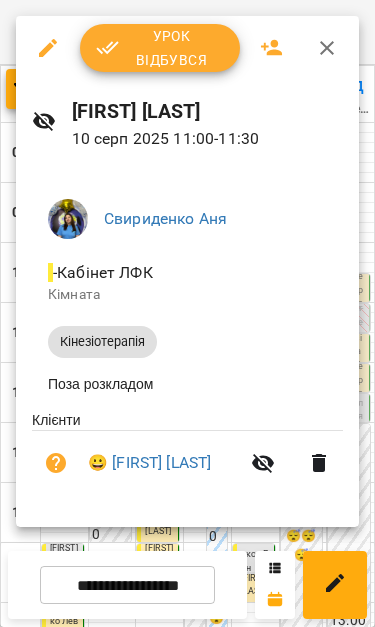 click at bounding box center (327, 48) 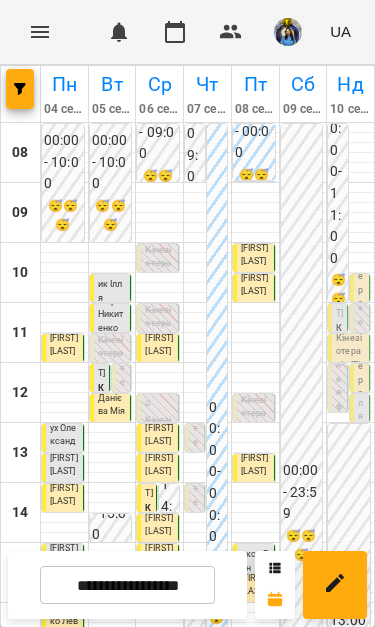 scroll, scrollTop: 7, scrollLeft: 0, axis: vertical 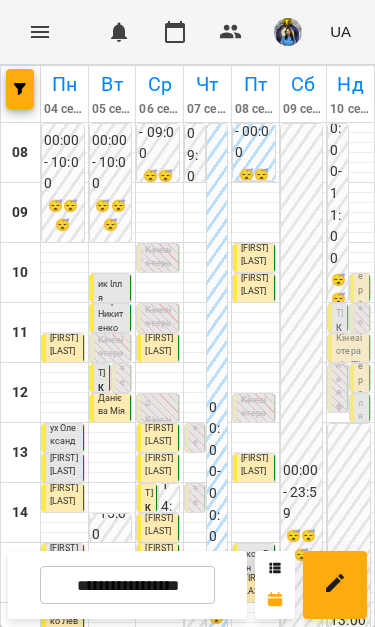 click on "[TIME] Кінезіотерапія - [FIRST] [LAST]" at bounding box center (360, 384) 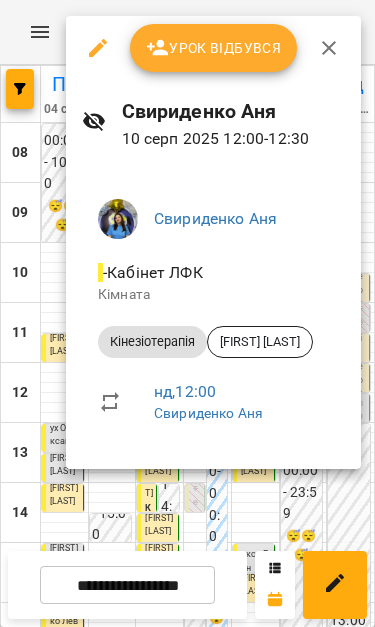 click at bounding box center [187, 313] 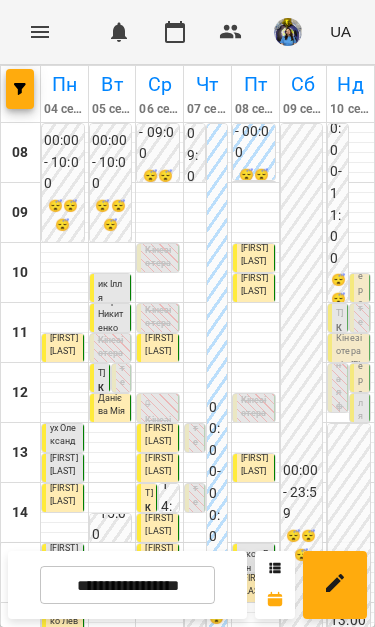 click on "[TIME] [FIRST] [LAST] Кінезіотерапія" at bounding box center [338, 324] 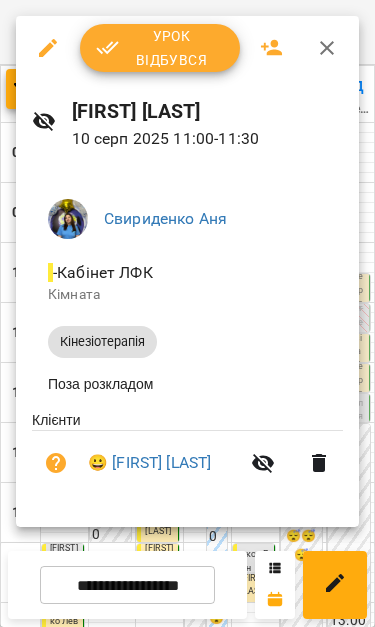 click at bounding box center (187, 313) 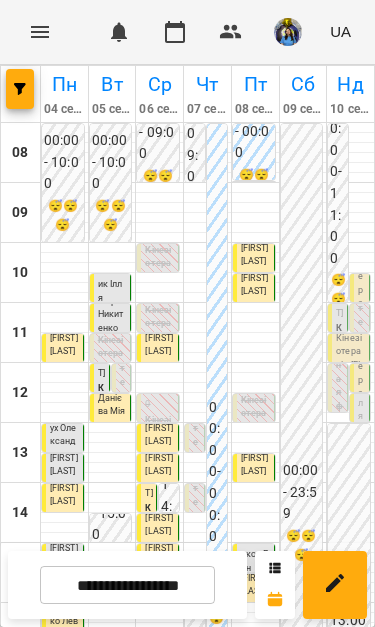 click on "Мельник Ілля" at bounding box center (362, 348) 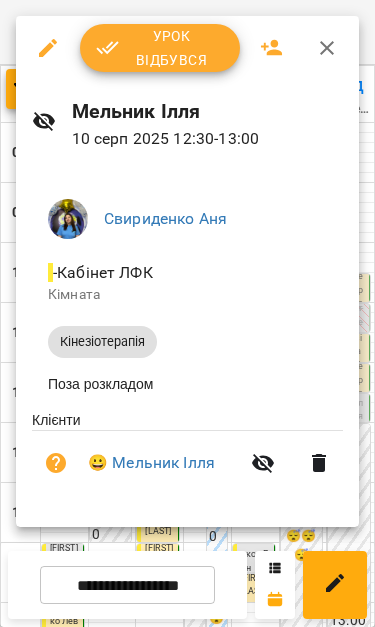 click 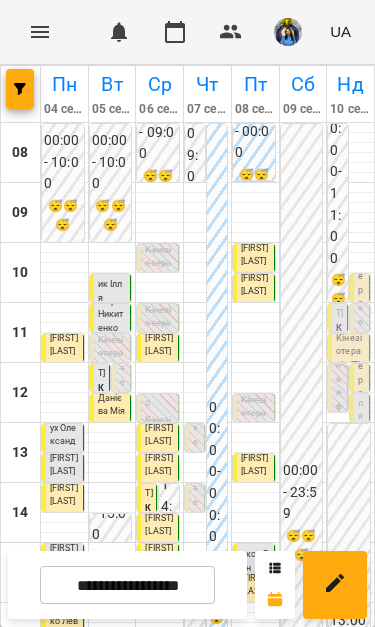 click on "Кінезіотерапія - [FIRST] [LAST]" at bounding box center [361, 414] 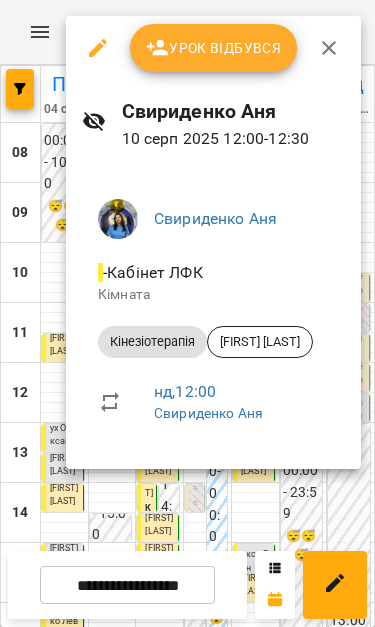 click at bounding box center (187, 313) 